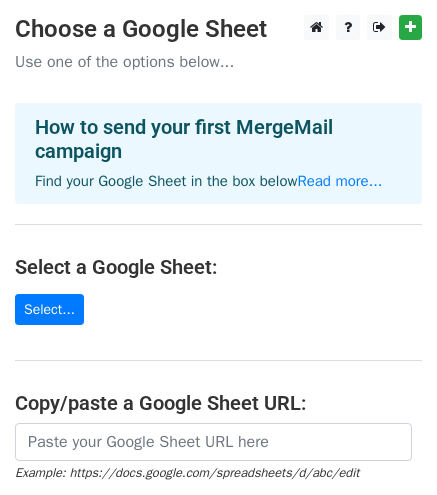 scroll, scrollTop: 0, scrollLeft: 0, axis: both 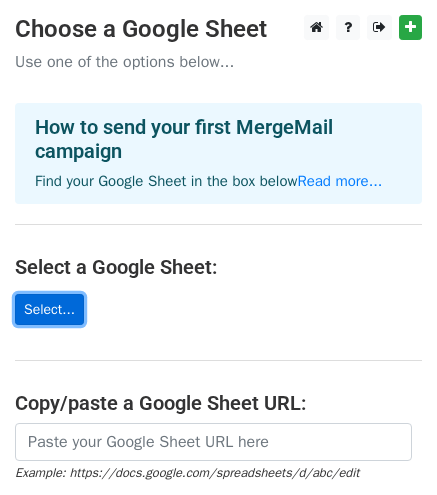 click on "Select..." at bounding box center [49, 309] 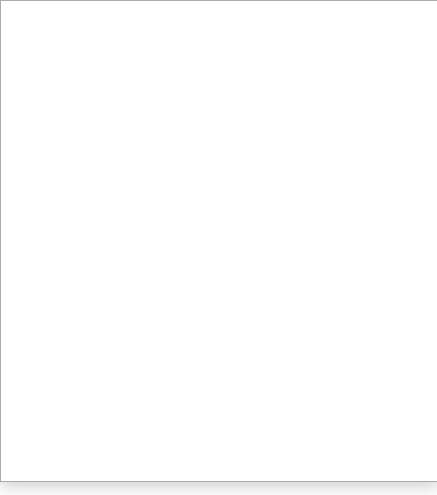 scroll, scrollTop: 0, scrollLeft: 0, axis: both 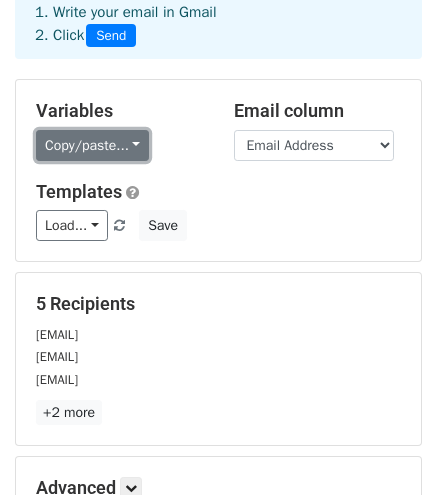 click on "Copy/paste..." at bounding box center [92, 145] 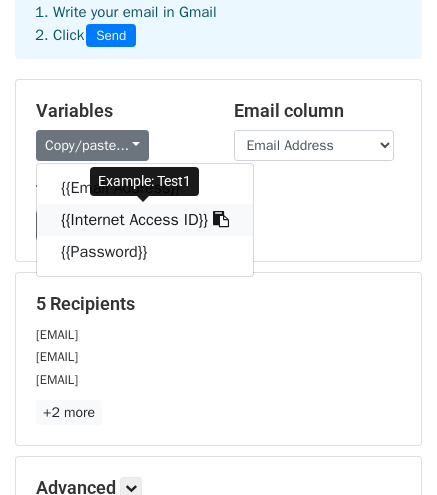 click on "{{Internet Access ID}}" at bounding box center [145, 220] 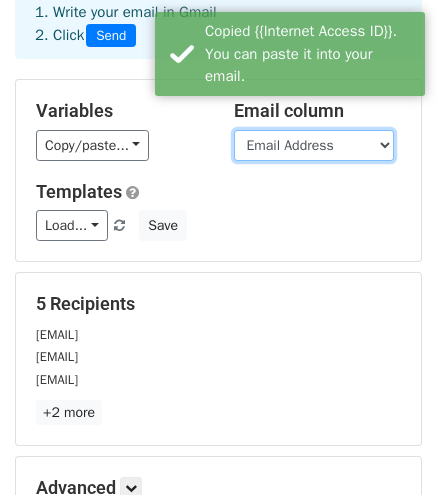 click on "Email Address
Internet Access ID
Password" at bounding box center (314, 145) 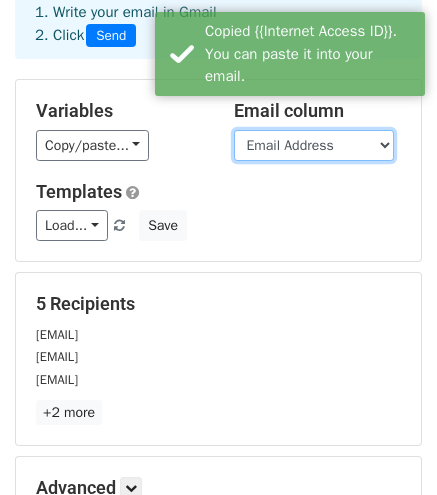 click on "Email Address
Internet Access ID
Password" at bounding box center (314, 145) 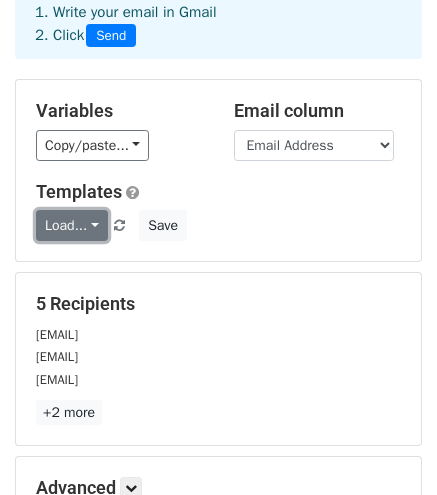 click on "Load..." at bounding box center [72, 225] 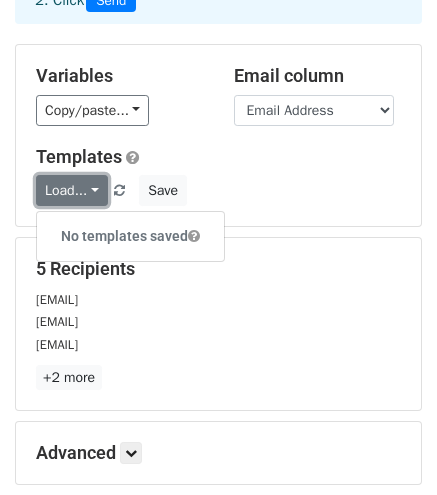 scroll, scrollTop: 142, scrollLeft: 0, axis: vertical 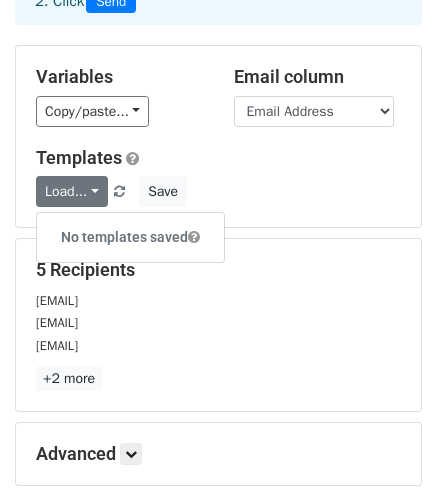 click on "Load...
No templates saved
Save" at bounding box center [218, 191] 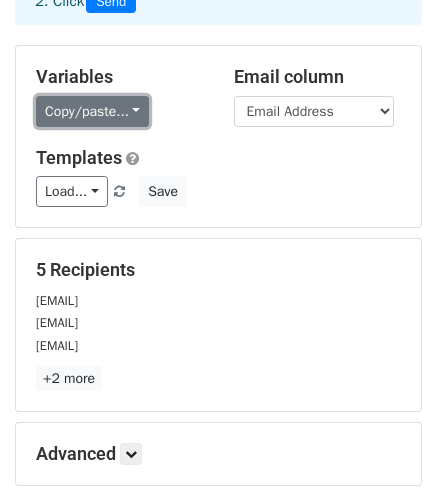 click on "Copy/paste..." at bounding box center [92, 111] 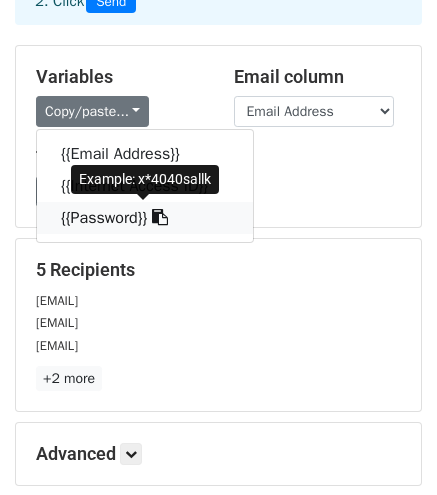 click on "{{Password}}" at bounding box center [145, 218] 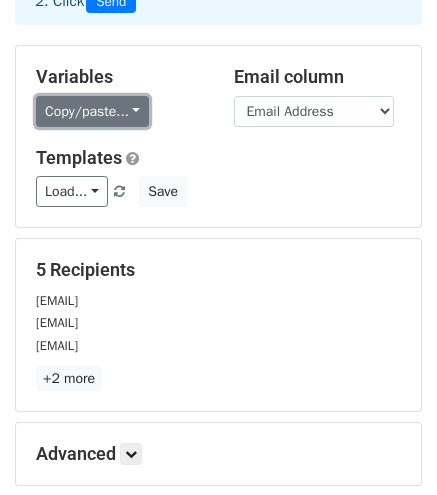 click on "Copy/paste..." at bounding box center [92, 111] 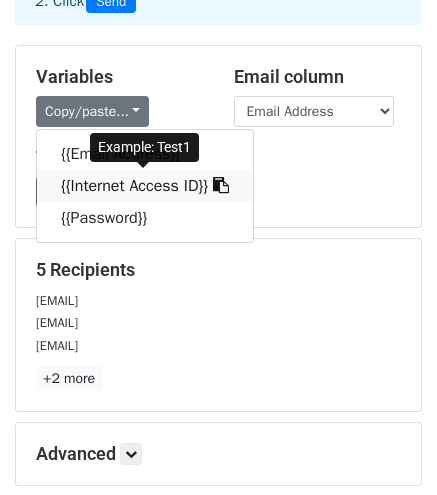 click on "{{Internet Access ID}}" at bounding box center (145, 186) 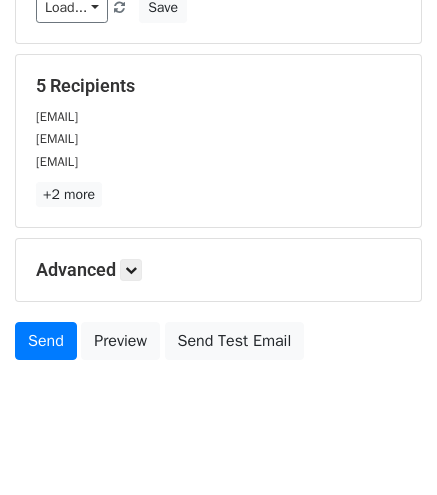 scroll, scrollTop: 332, scrollLeft: 0, axis: vertical 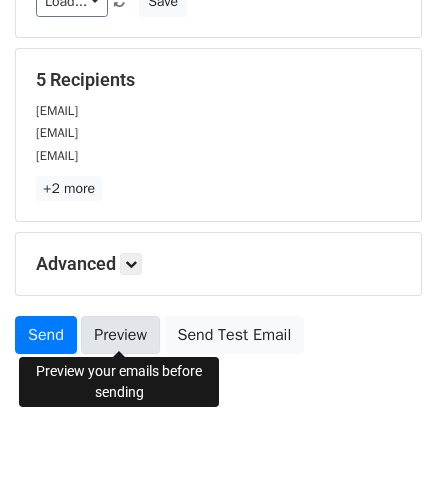 click on "Preview" at bounding box center [120, 335] 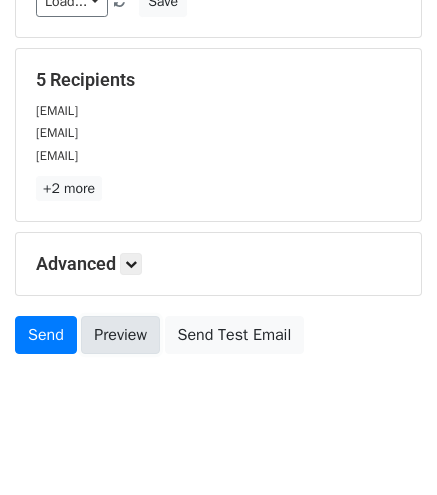 click on "Preview" at bounding box center (120, 335) 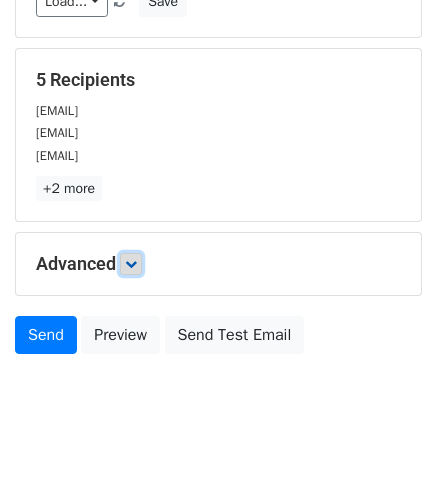 click at bounding box center (131, 264) 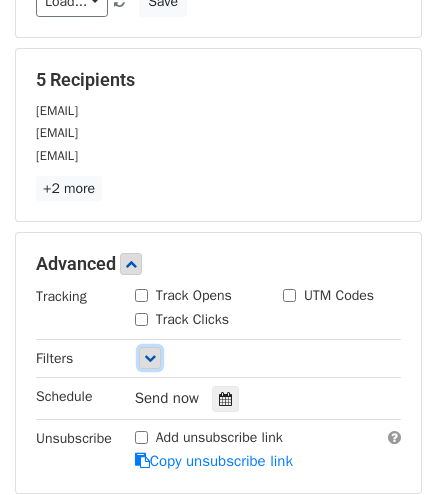 click at bounding box center (150, 358) 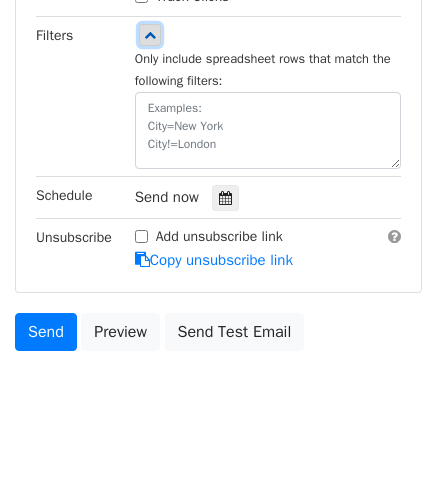 scroll, scrollTop: 656, scrollLeft: 0, axis: vertical 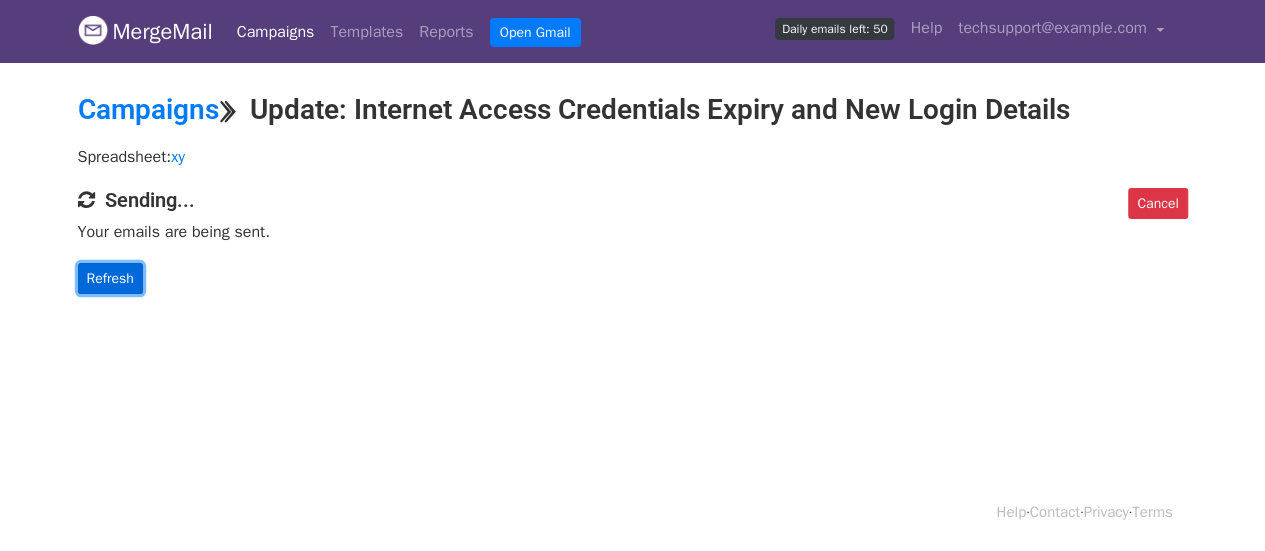 click on "Refresh" at bounding box center (110, 278) 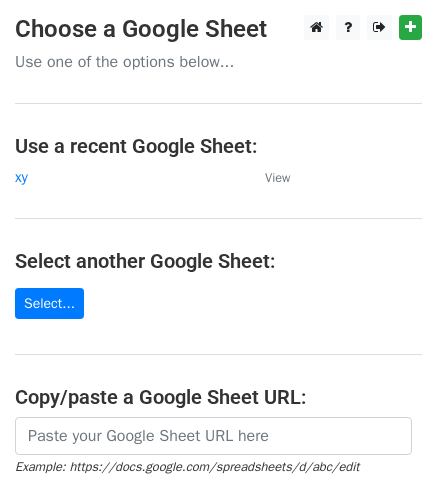 scroll, scrollTop: 0, scrollLeft: 0, axis: both 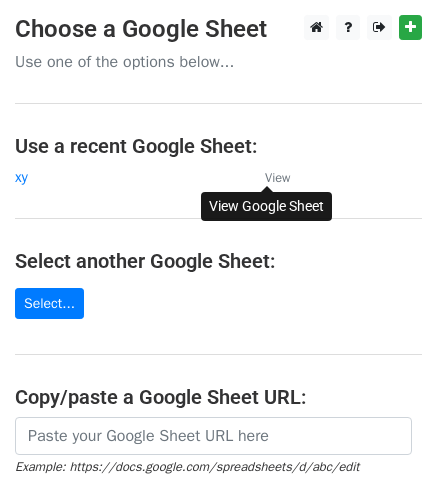 click on "View" at bounding box center (277, 178) 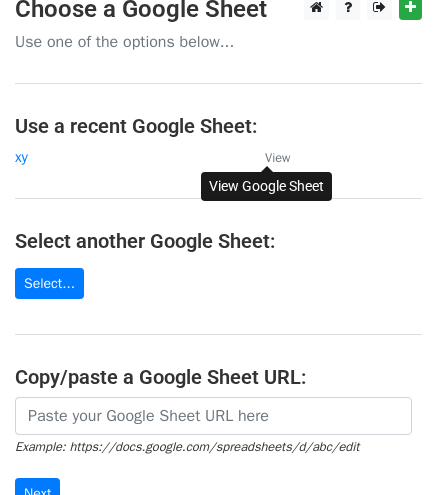 scroll, scrollTop: 0, scrollLeft: 0, axis: both 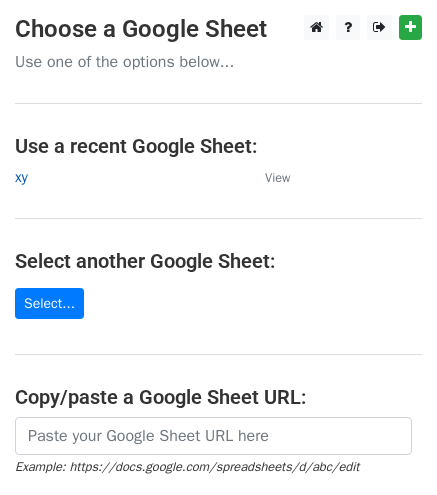 click on "xy" at bounding box center (21, 177) 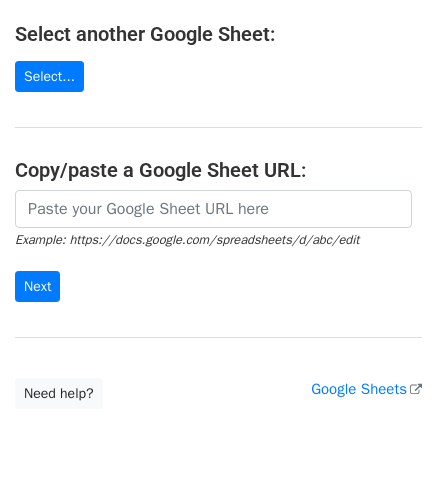 scroll, scrollTop: 240, scrollLeft: 0, axis: vertical 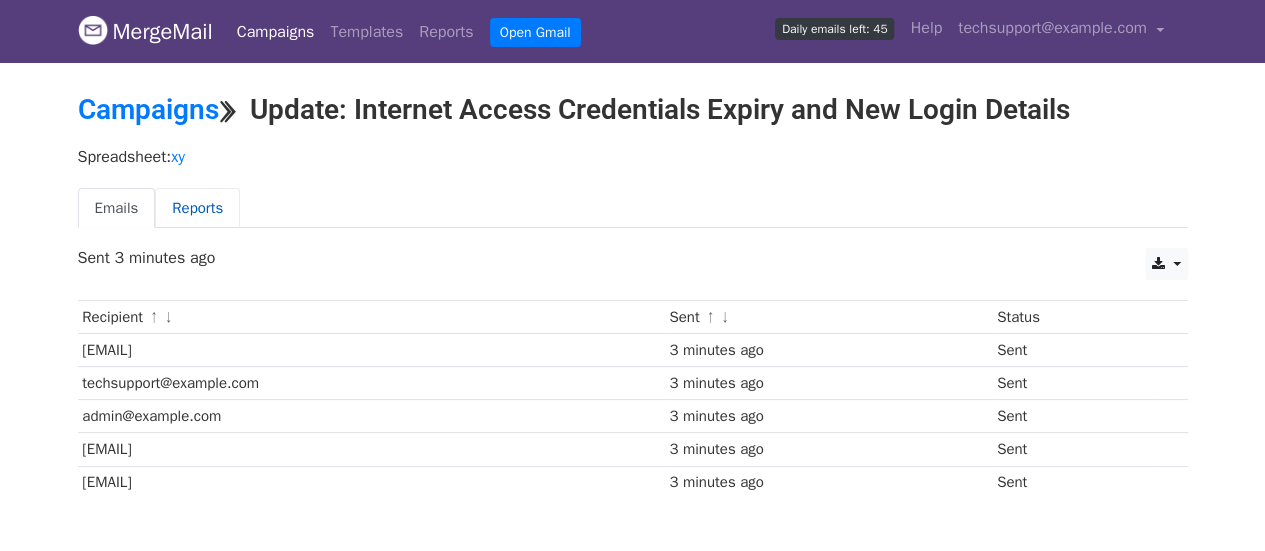 click on "Reports" at bounding box center [197, 208] 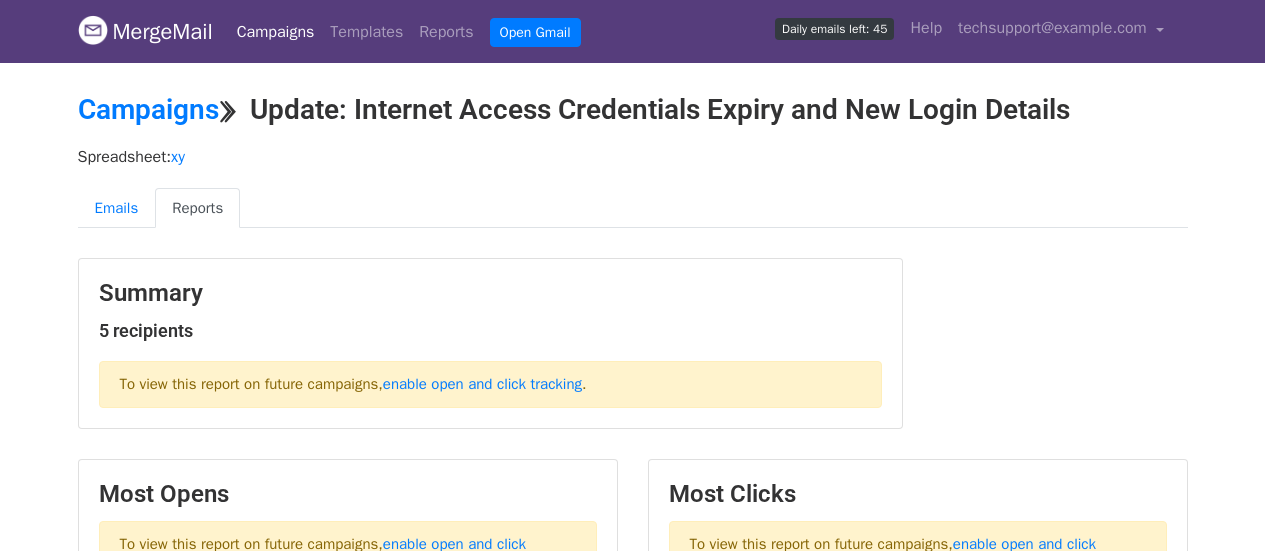 scroll, scrollTop: 0, scrollLeft: 0, axis: both 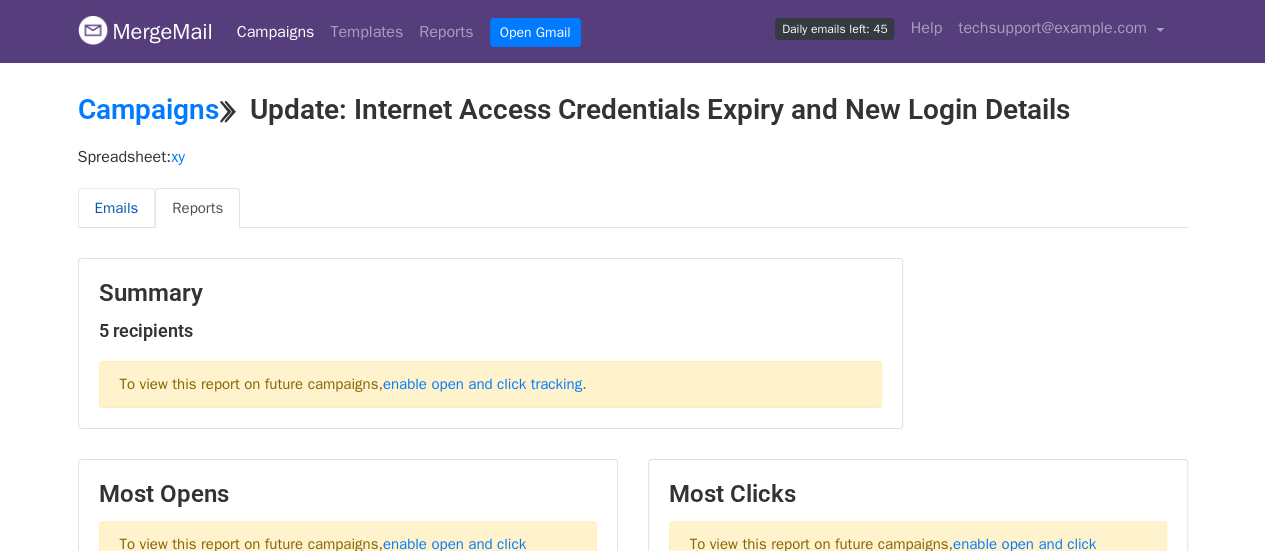 click on "Emails" at bounding box center (117, 208) 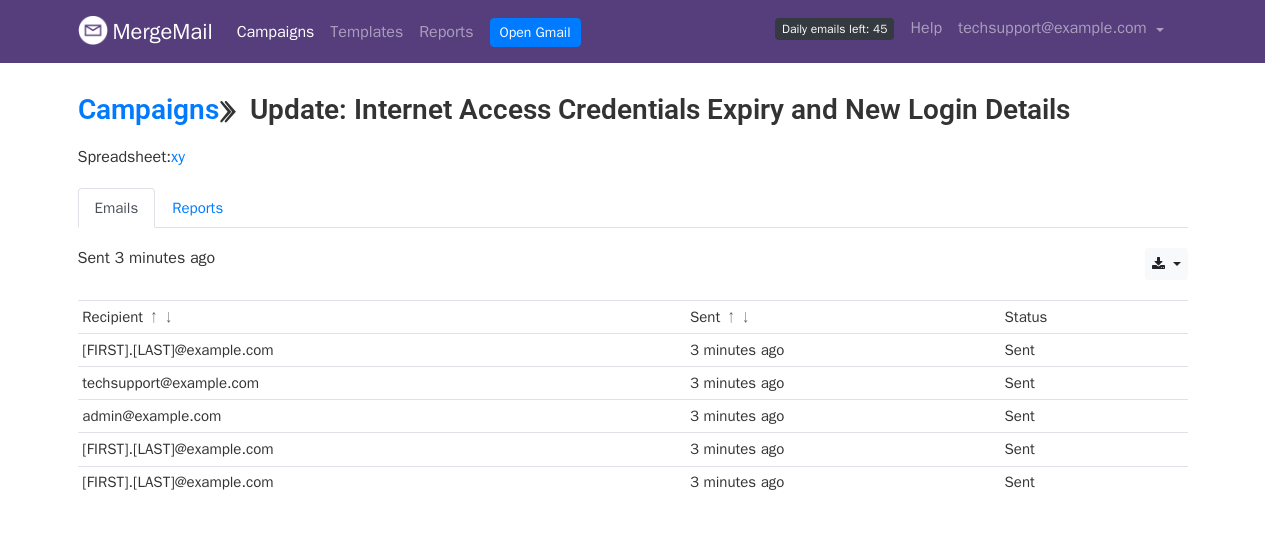 scroll, scrollTop: 0, scrollLeft: 0, axis: both 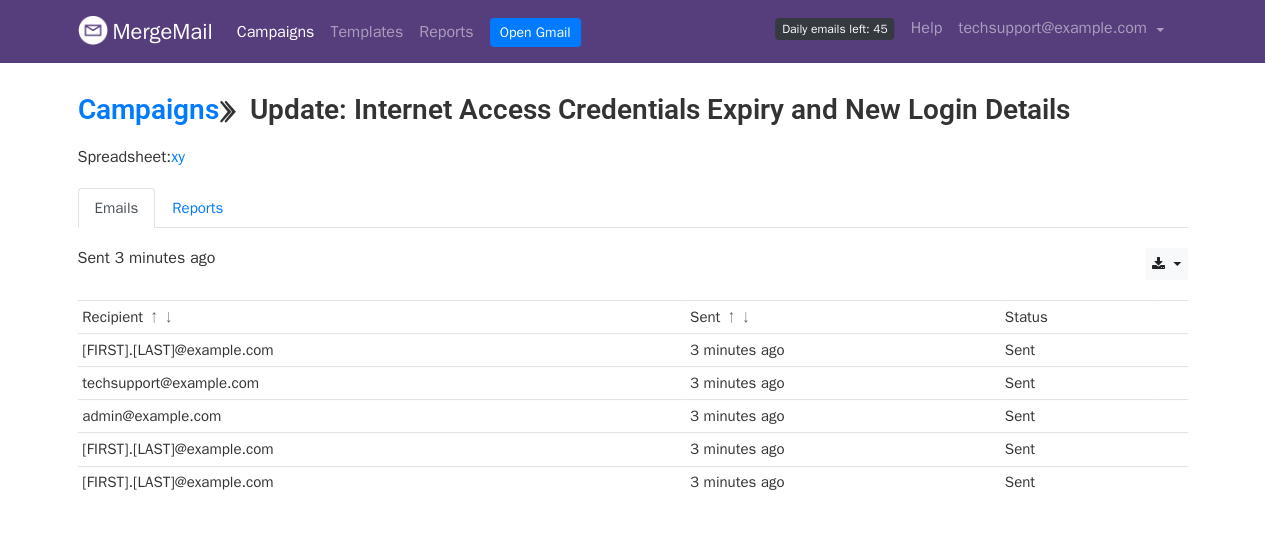 click on "MergeMail" at bounding box center (145, 32) 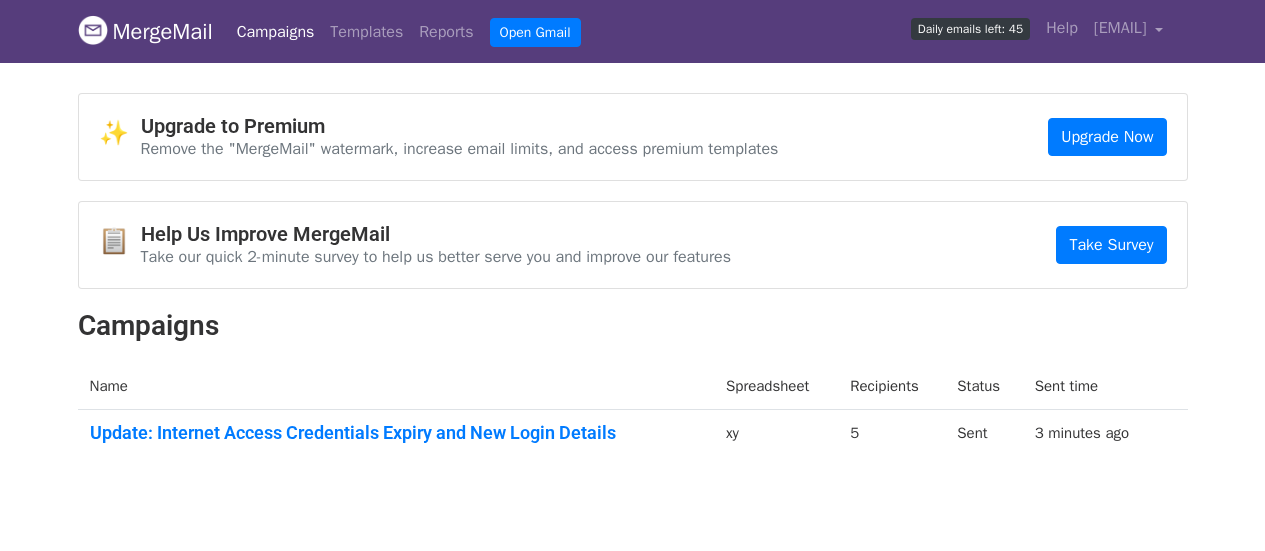 scroll, scrollTop: 0, scrollLeft: 0, axis: both 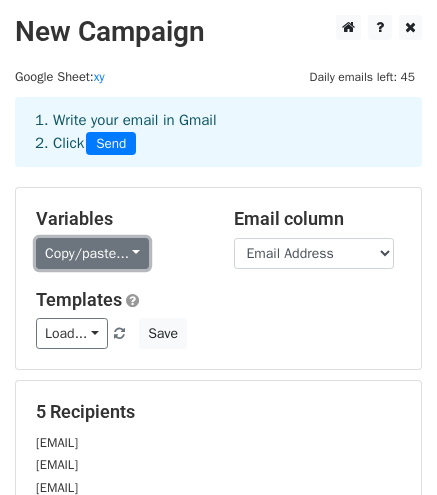 click on "Copy/paste..." at bounding box center (92, 253) 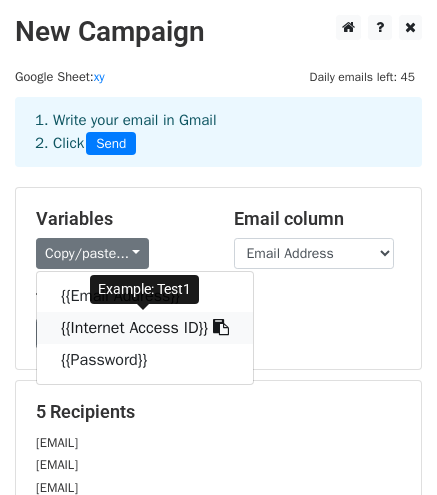 click on "{{Internet Access ID}}" at bounding box center (145, 328) 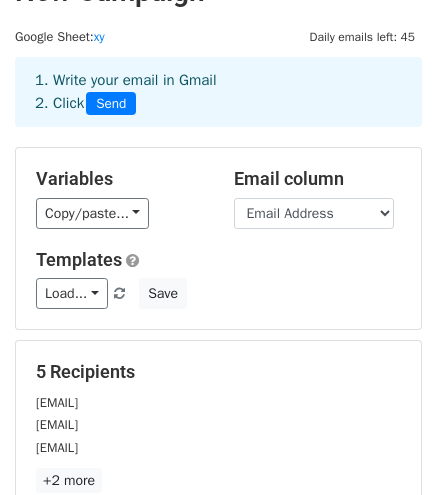 scroll, scrollTop: 39, scrollLeft: 0, axis: vertical 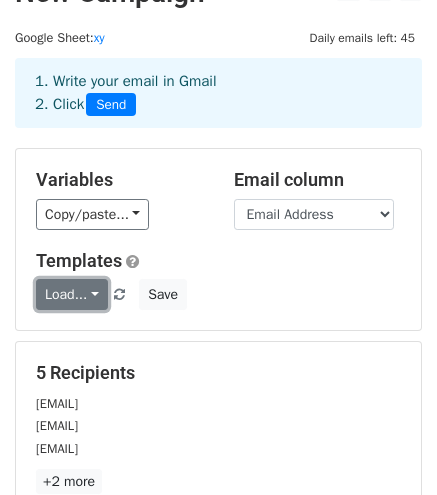 click on "Load..." at bounding box center (72, 294) 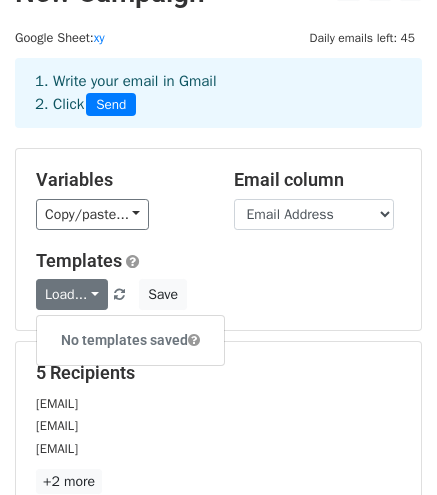 click on "Variables
Copy/paste...
{{Email Address}}
{{Internet Access ID}}
{{Password}}" at bounding box center (120, 199) 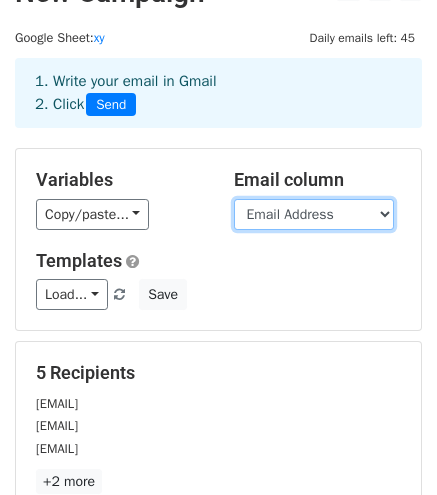 click on "Email Address
Internet Access ID
Password" at bounding box center [314, 214] 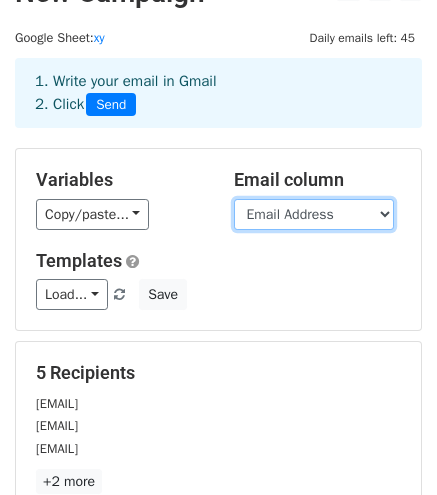 click on "Email Address
Internet Access ID
Password" at bounding box center [314, 214] 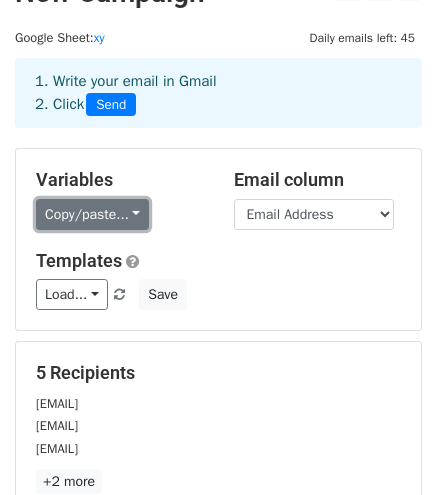 click on "Copy/paste..." at bounding box center (92, 214) 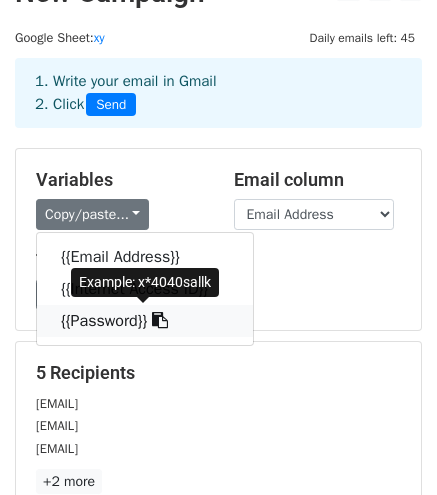 click on "{{Password}}" at bounding box center [145, 321] 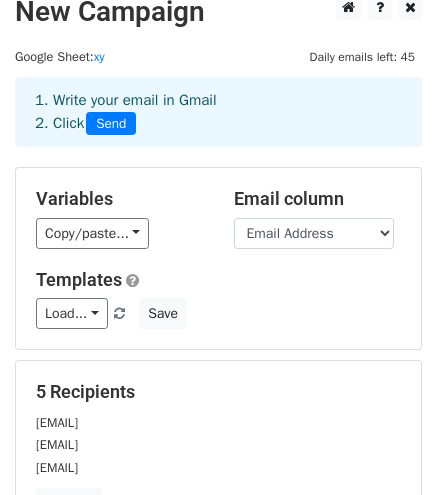 scroll, scrollTop: 0, scrollLeft: 0, axis: both 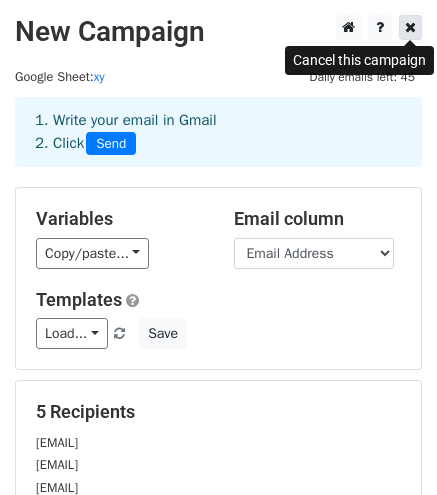 click at bounding box center [410, 27] 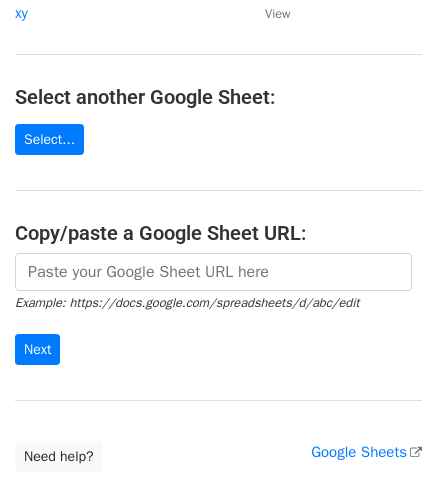 scroll, scrollTop: 0, scrollLeft: 0, axis: both 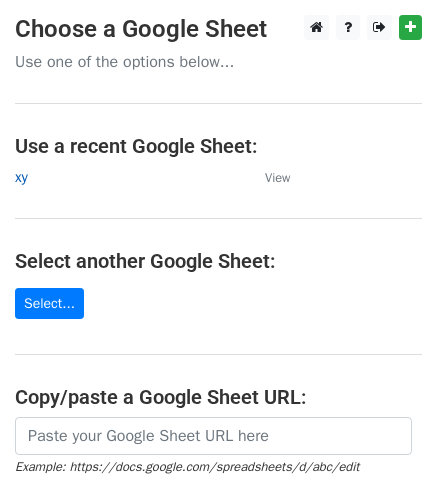 click on "xy" at bounding box center [21, 177] 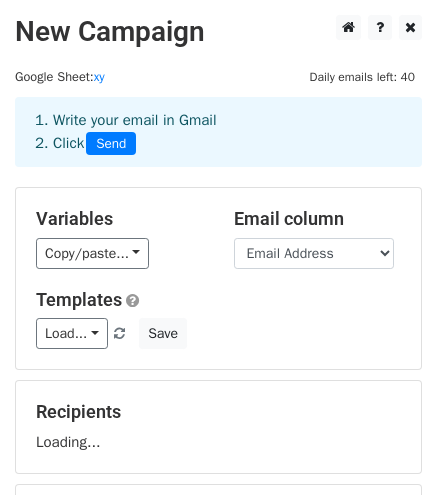 scroll, scrollTop: 0, scrollLeft: 0, axis: both 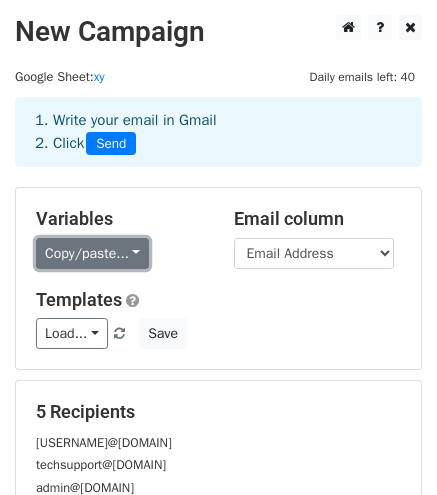 click on "Copy/paste..." at bounding box center (92, 253) 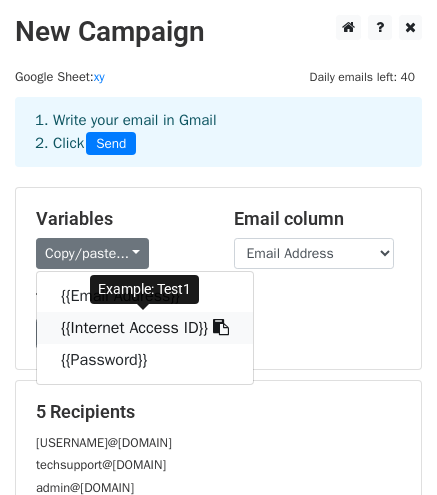 click on "{{Internet Access ID}}" at bounding box center [145, 328] 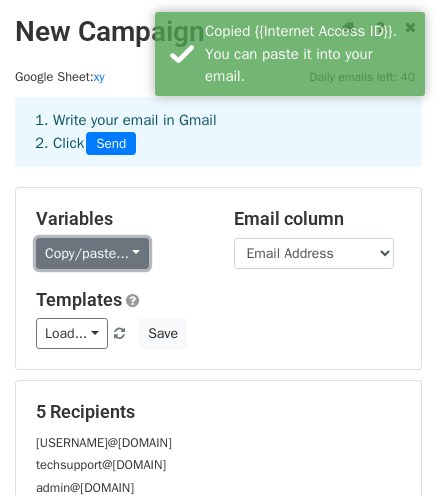 click on "Copy/paste..." at bounding box center [92, 253] 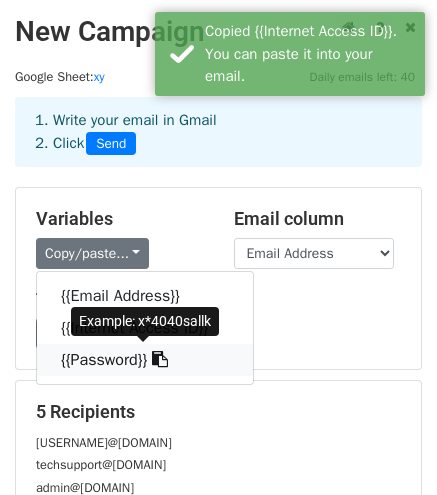 click on "{{Password}}" at bounding box center [145, 360] 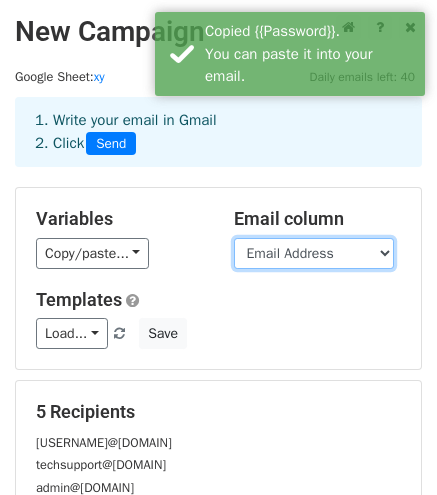 click on "Email Address
Internet Access ID
Password" at bounding box center [314, 253] 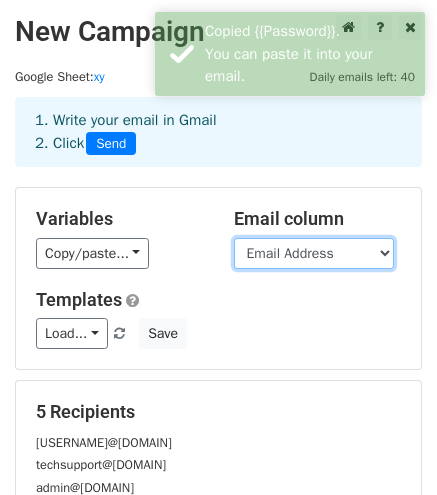 click on "Email Address
Internet Access ID
Password" at bounding box center [314, 253] 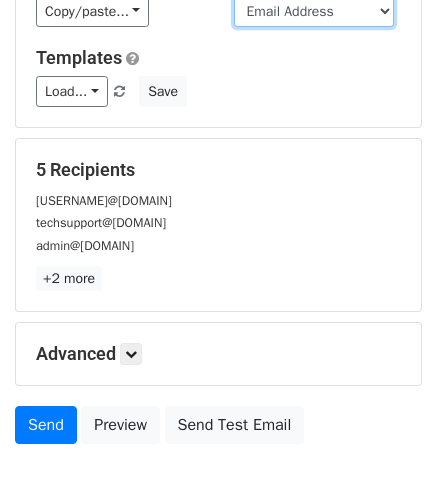 scroll, scrollTop: 357, scrollLeft: 0, axis: vertical 